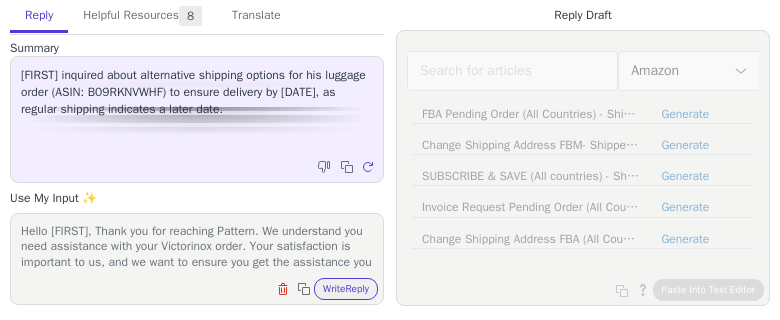 click on "Hello [FIRST], Thank you for reaching Pattern. We understand you need assistance with your Victorinox order. Your satisfaction is important to us, and we want to ensure you get the assistance you need. Since Amazon oversees the storage, shipping, and resolution of issues related to our products, they are the best point of contact to address this concern. Their dedicated team is equipped to help with your concern. You can reach Amazon’s customer service through the following options:Phone: [PHONE]Online Chat: Amazon Customer Service While we aren’t directly involved in this process, we’re here to support you however we can. If you need any clarification or run into challenges, please don’t hesitate to get in touch with us. We truly appreciate your understanding, and thank you for choosing Pattern. We’re here if you need anything further! Have a wonderful rest of your day! Clear field Copy to clipboard Write Reply" at bounding box center (197, 259) 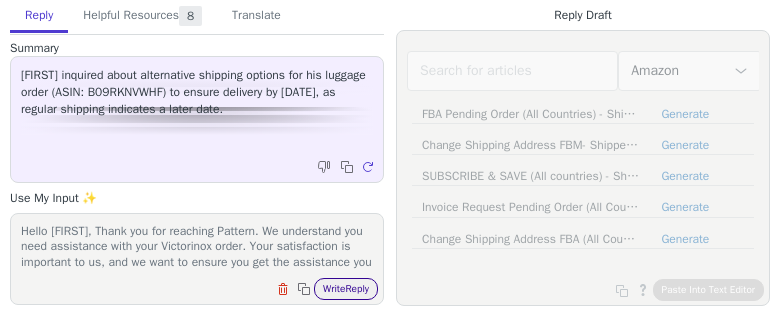 click on "Write  Reply" at bounding box center [346, 289] 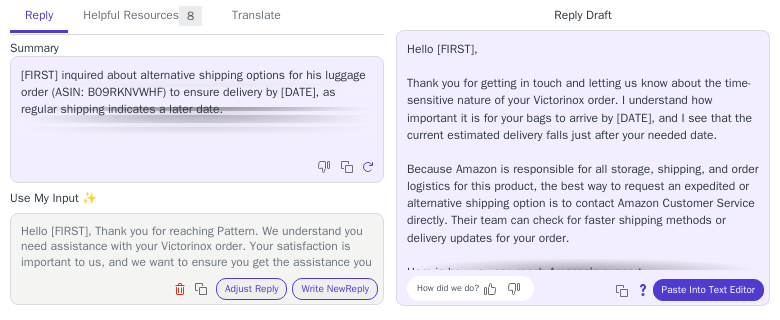 click on "Hello Xavier, Thank you for getting in touch and letting us know about the time-sensitive nature of your Victorinox order. I understand how important it is for your bags to arrive by August 8th, and I see that the current estimated delivery falls just after your needed date. Because Amazon is responsible for all storage, shipping, and order logistics for this product, the best way to request an expedited or alternative shipping option is to contact Amazon Customer Service directly. Their team can check for faster shipping methods or delivery updates for your order. Here is how you can reach Amazon’s support: - By phone: (888) 280-4331 - Via online chat: Amazon Customer Service If you have any questions about your order details or need clarification after reaching out to Amazon, please feel free to let us know. We are here to help however we can. Thank you again for choosing Pattern. Please let us know if you have any other questions or need further assistance." at bounding box center (583, 238) 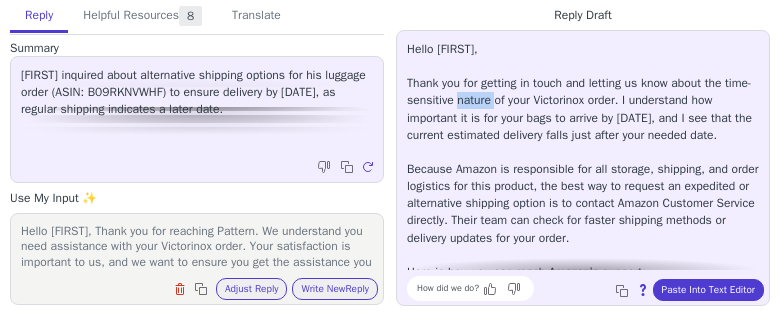 click on "Hello Xavier, Thank you for getting in touch and letting us know about the time-sensitive nature of your Victorinox order. I understand how important it is for your bags to arrive by August 8th, and I see that the current estimated delivery falls just after your needed date. Because Amazon is responsible for all storage, shipping, and order logistics for this product, the best way to request an expedited or alternative shipping option is to contact Amazon Customer Service directly. Their team can check for faster shipping methods or delivery updates for your order. Here is how you can reach Amazon’s support: - By phone: (888) 280-4331 - Via online chat: Amazon Customer Service If you have any questions about your order details or need clarification after reaching out to Amazon, please feel free to let us know. We are here to help however we can. Thank you again for choosing Pattern. Please let us know if you have any other questions or need further assistance." at bounding box center [583, 238] 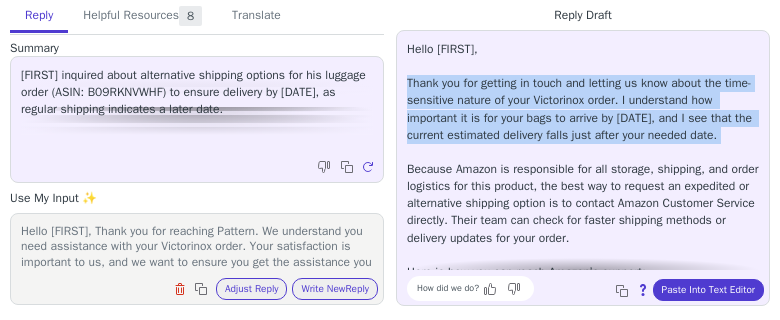 click on "Hello Xavier, Thank you for getting in touch and letting us know about the time-sensitive nature of your Victorinox order. I understand how important it is for your bags to arrive by August 8th, and I see that the current estimated delivery falls just after your needed date. Because Amazon is responsible for all storage, shipping, and order logistics for this product, the best way to request an expedited or alternative shipping option is to contact Amazon Customer Service directly. Their team can check for faster shipping methods or delivery updates for your order. Here is how you can reach Amazon’s support: - By phone: (888) 280-4331 - Via online chat: Amazon Customer Service If you have any questions about your order details or need clarification after reaching out to Amazon, please feel free to let us know. We are here to help however we can. Thank you again for choosing Pattern. Please let us know if you have any other questions or need further assistance." at bounding box center [583, 238] 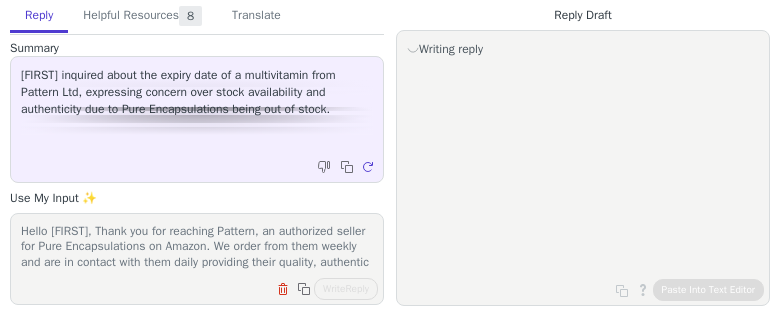 scroll, scrollTop: 0, scrollLeft: 0, axis: both 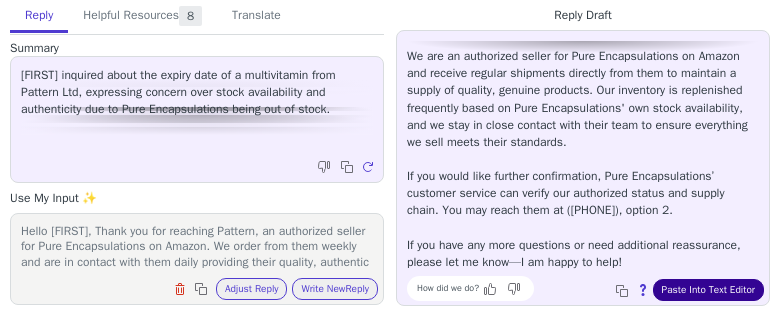 click on "Paste Into Text Editor" at bounding box center (708, 290) 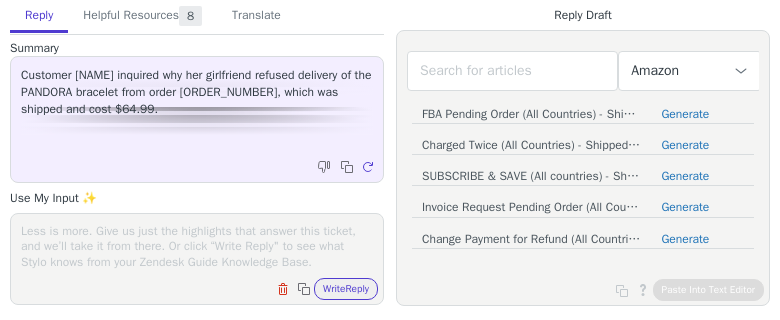 scroll, scrollTop: 0, scrollLeft: 0, axis: both 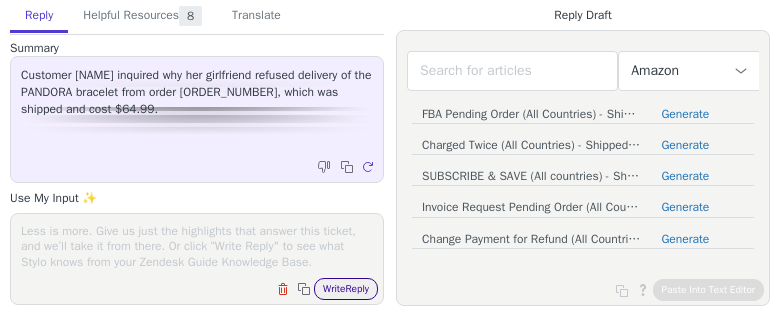 click on "Write  Reply" at bounding box center (346, 289) 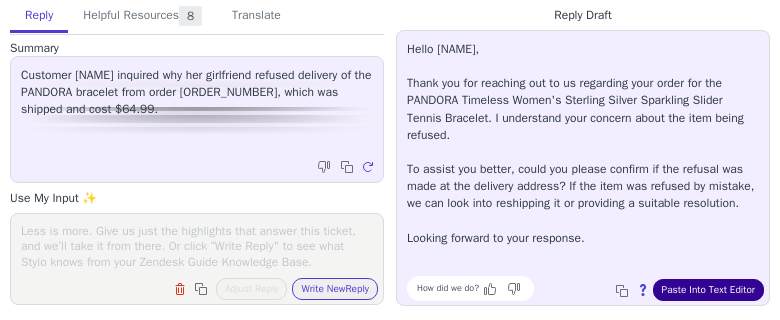 click on "Paste Into Text Editor" at bounding box center (708, 290) 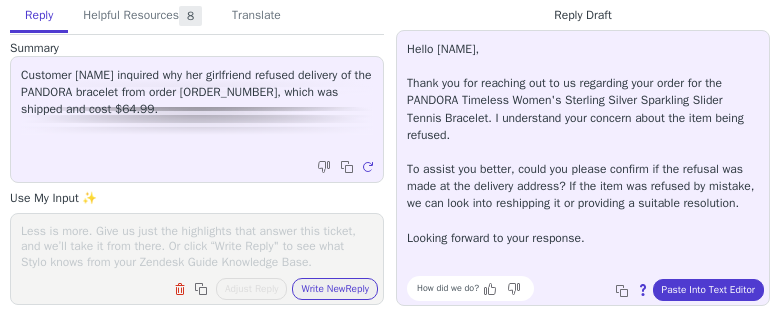 click on "Clear field Copy to clipboard Adjust Reply Use input to adjust reply draft Write New  Reply" at bounding box center [197, 259] 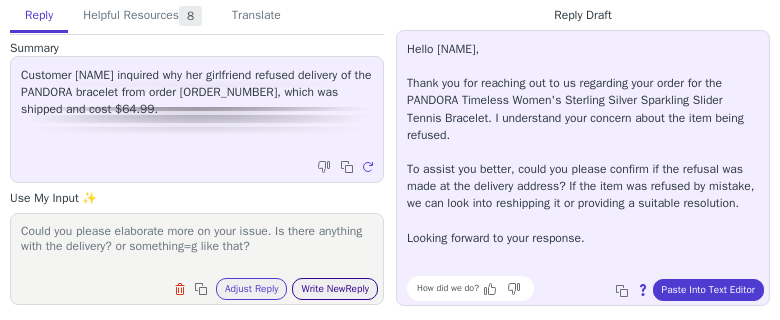 type on "Could you please elaborate more on your issue. Is there anything with the delivery? or something=g like that?" 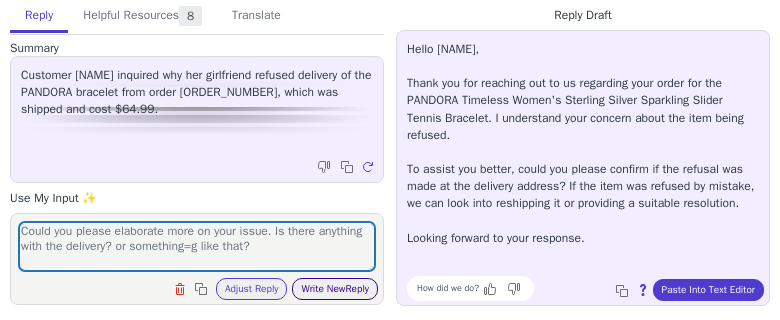 click on "Write New  Reply" at bounding box center [335, 289] 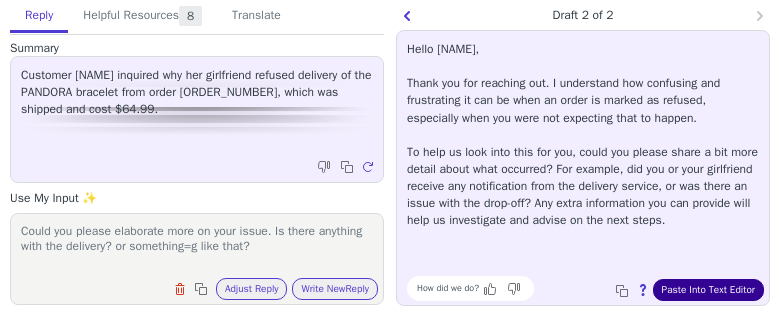 click on "Paste Into Text Editor" at bounding box center (708, 290) 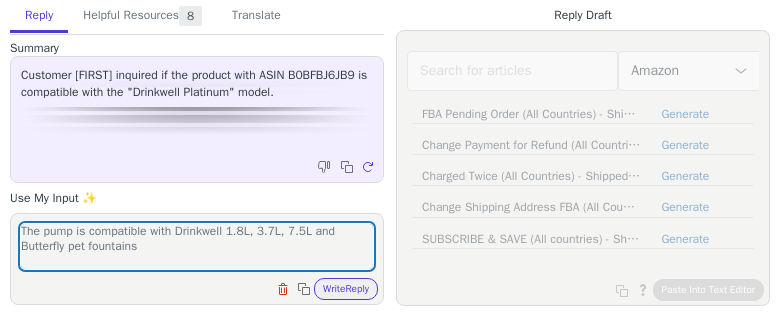 scroll, scrollTop: 0, scrollLeft: 0, axis: both 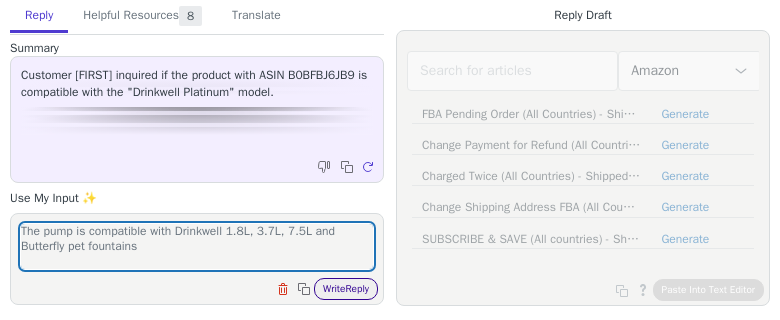 type on "The pump is compatible with Drinkwell 1.8L, 3.7L, 7.5L and Butterfly pet fountains" 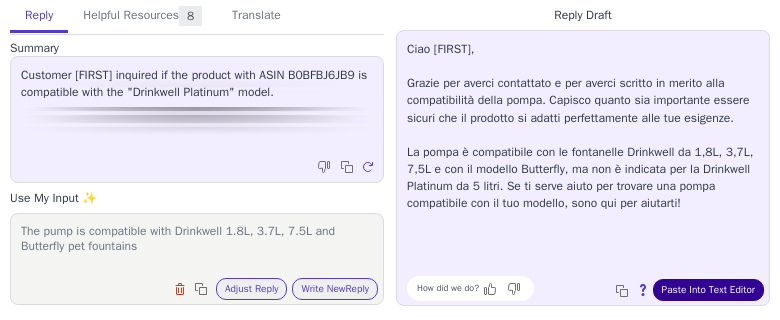click on "Paste Into Text Editor" at bounding box center [708, 290] 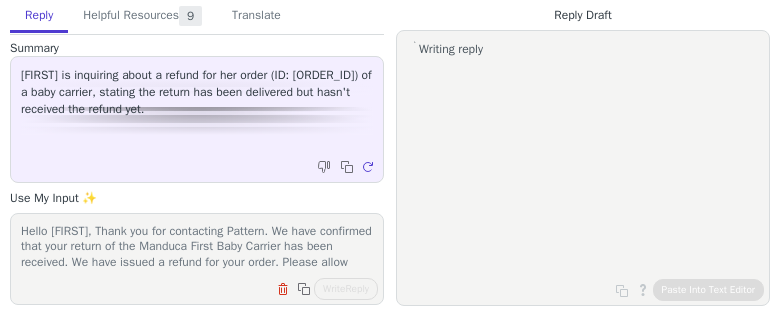 scroll, scrollTop: 0, scrollLeft: 0, axis: both 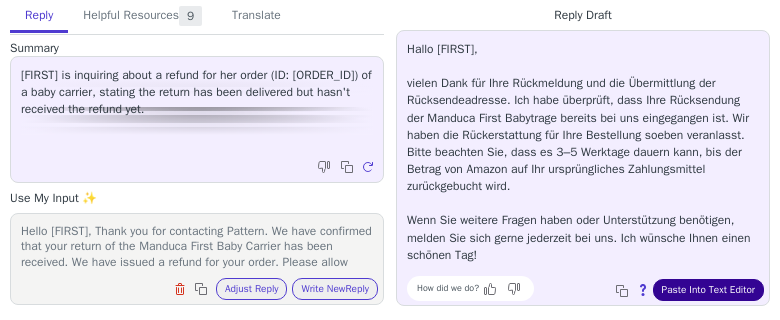 click on "Paste Into Text Editor" at bounding box center [708, 290] 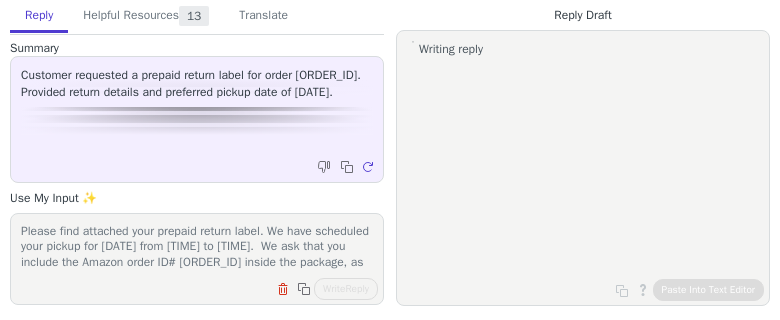 scroll, scrollTop: 0, scrollLeft: 0, axis: both 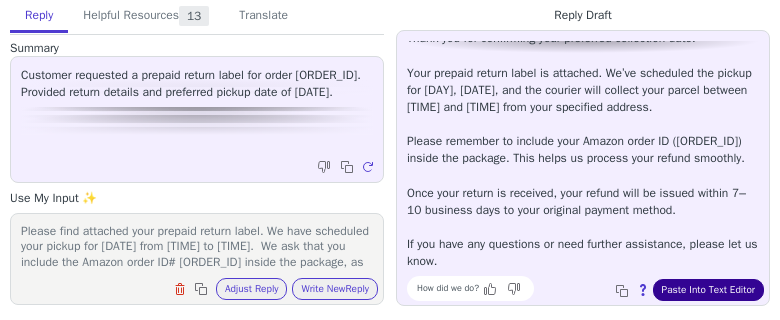 click on "Paste Into Text Editor" at bounding box center (708, 290) 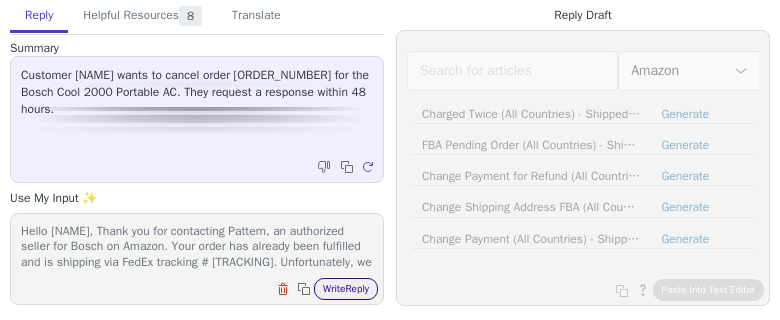 scroll, scrollTop: 0, scrollLeft: 0, axis: both 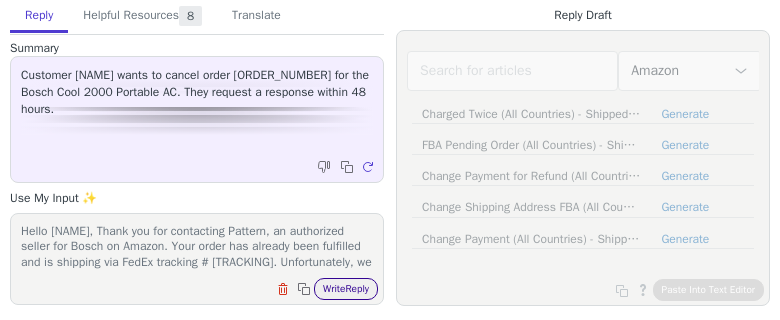 click on "Write  Reply" at bounding box center (346, 289) 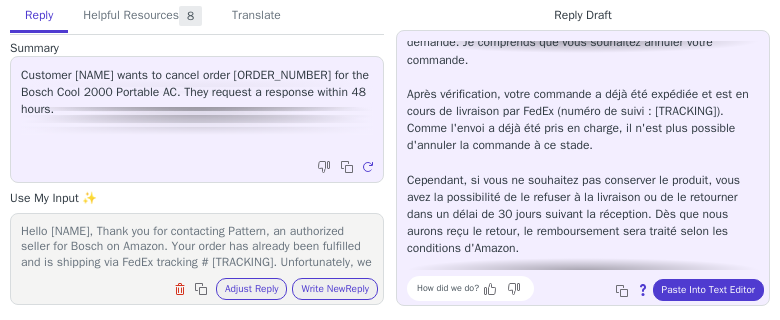 scroll, scrollTop: 113, scrollLeft: 0, axis: vertical 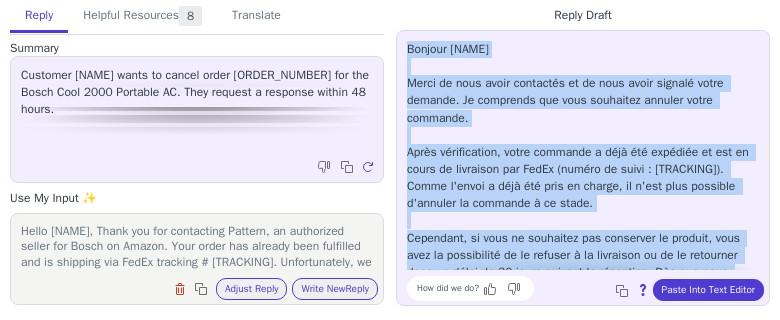 drag, startPoint x: 675, startPoint y: 261, endPoint x: 402, endPoint y: 57, distance: 340.80054 